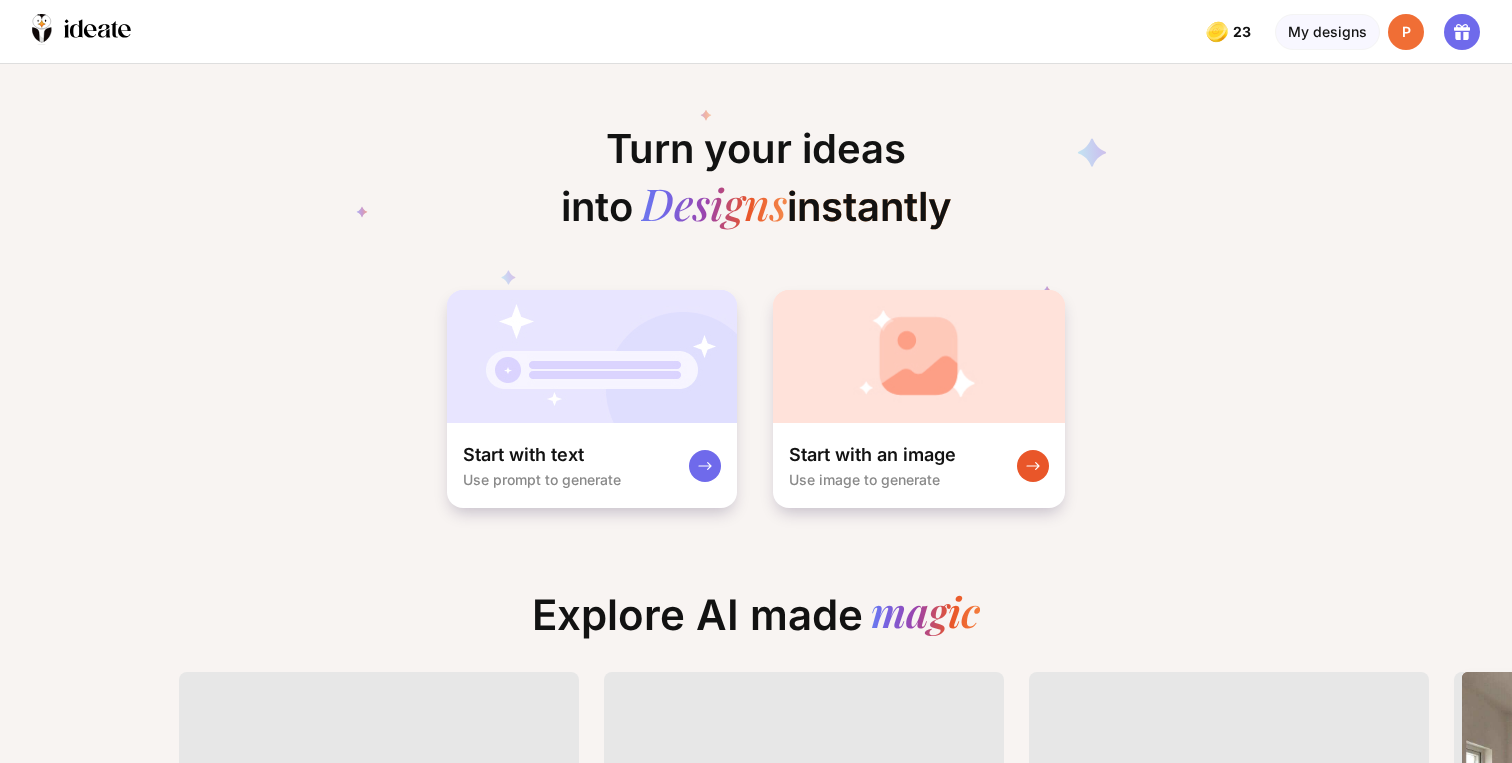 scroll, scrollTop: 0, scrollLeft: 0, axis: both 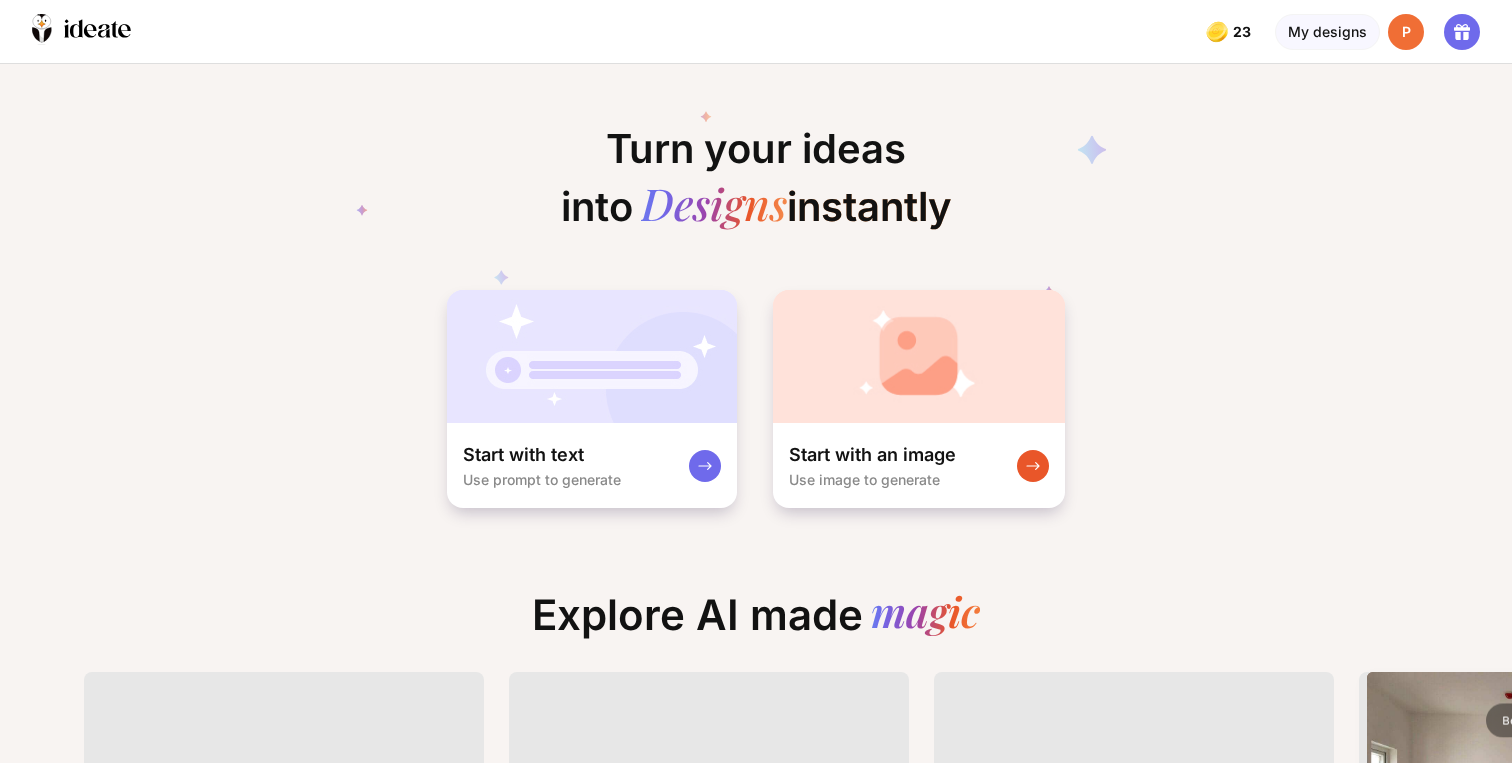 click on "P" at bounding box center [1406, 32] 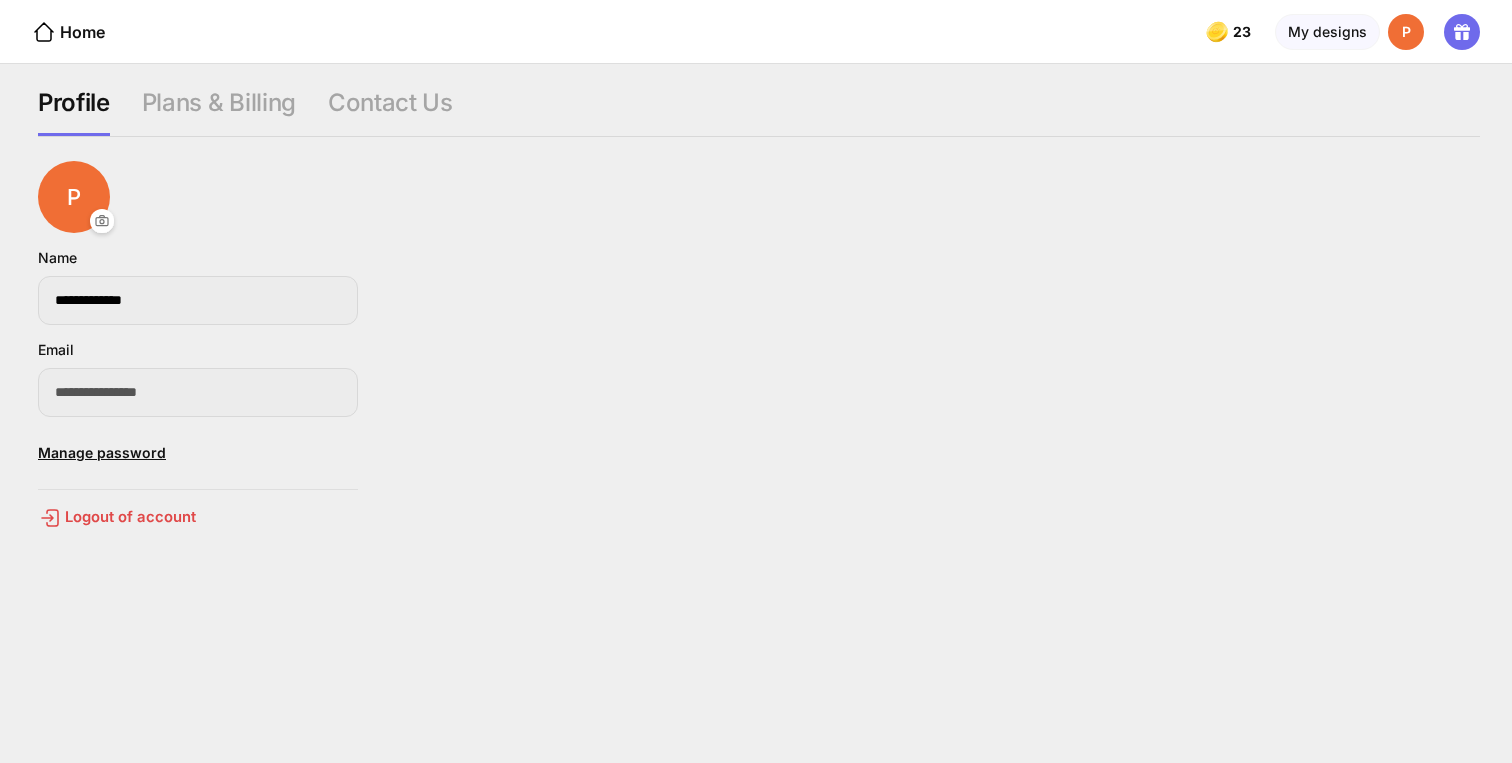 click on "Home" at bounding box center (52, 31) 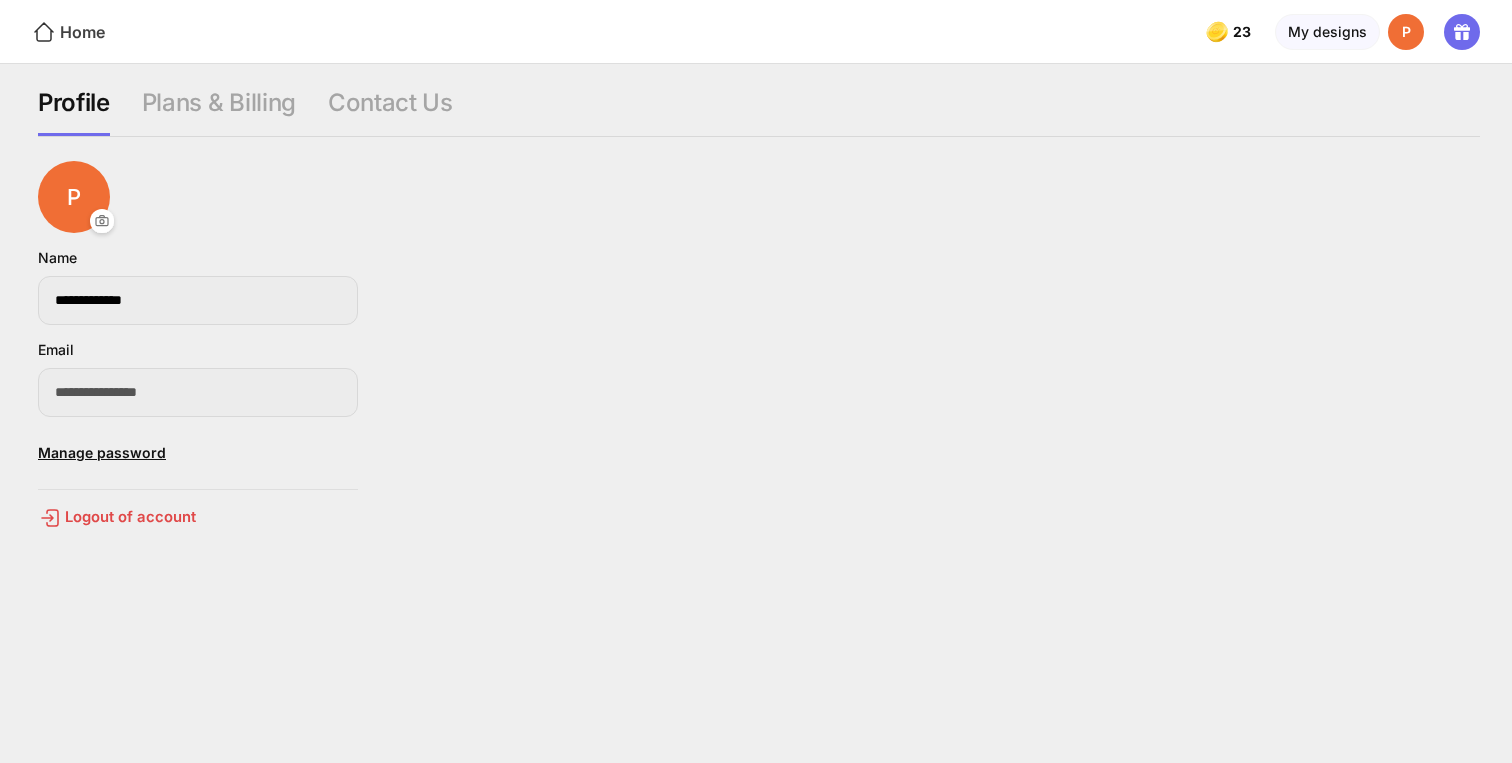 click on "Home" 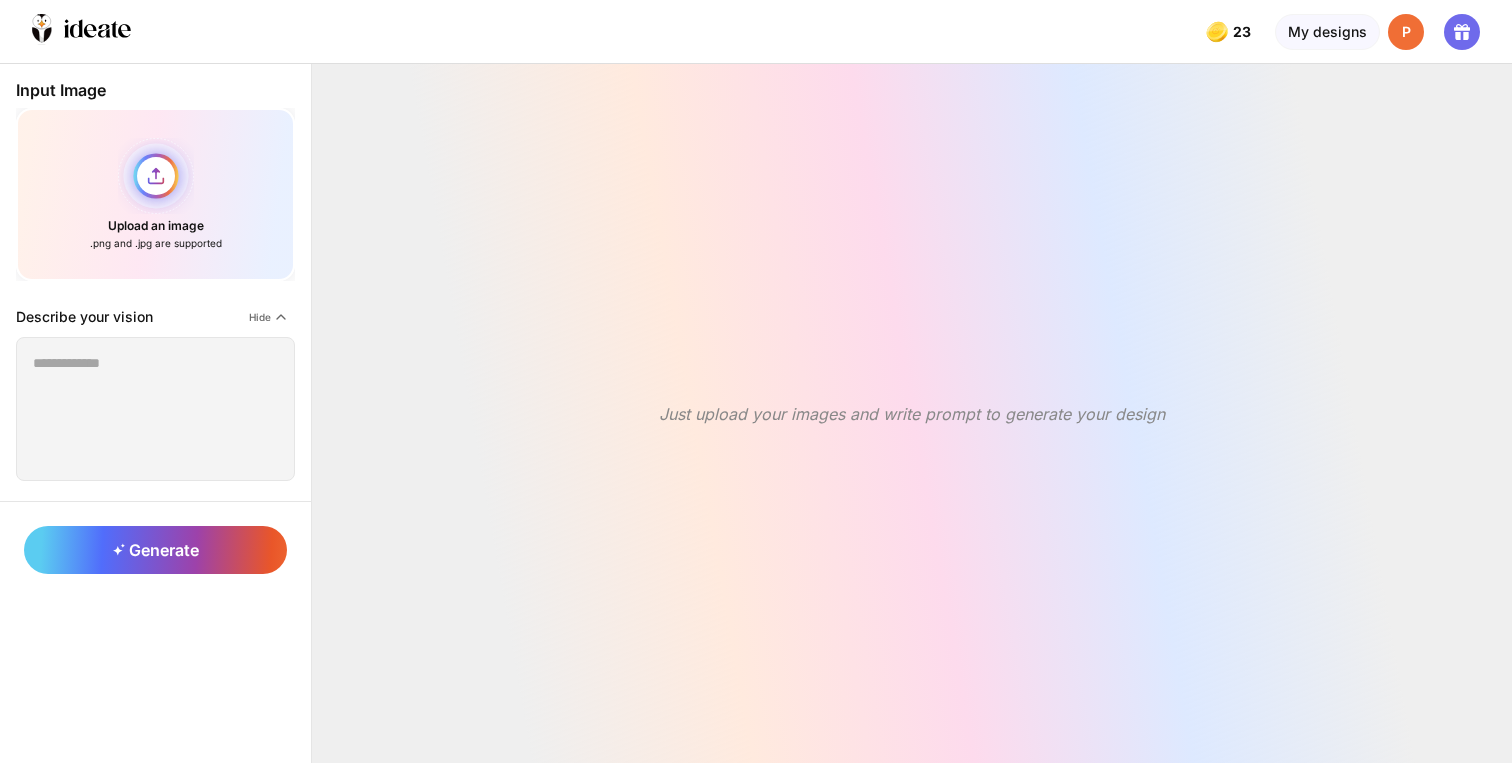 click on "Upload an image .png and .jpg are supported" at bounding box center [155, 194] 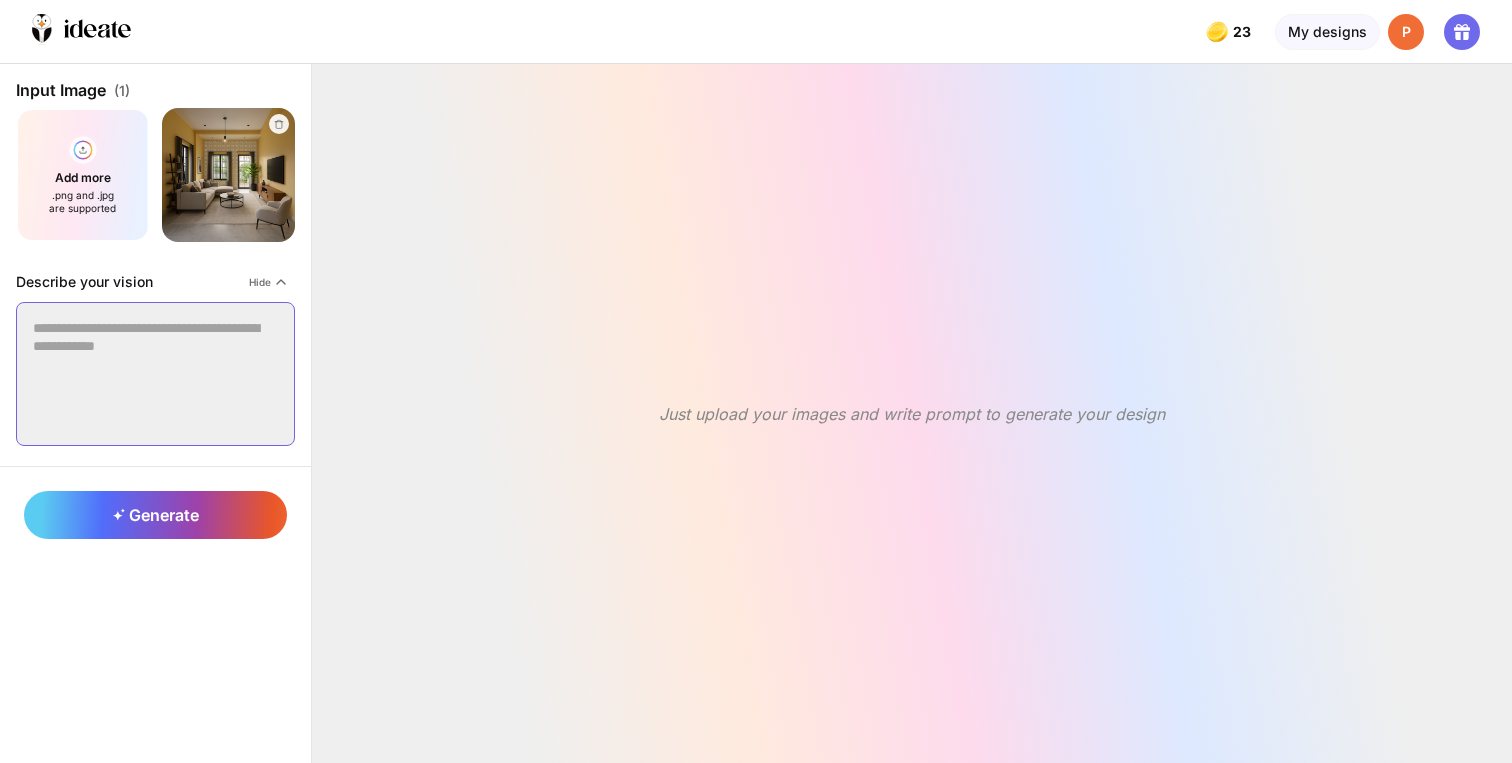 click at bounding box center [155, 374] 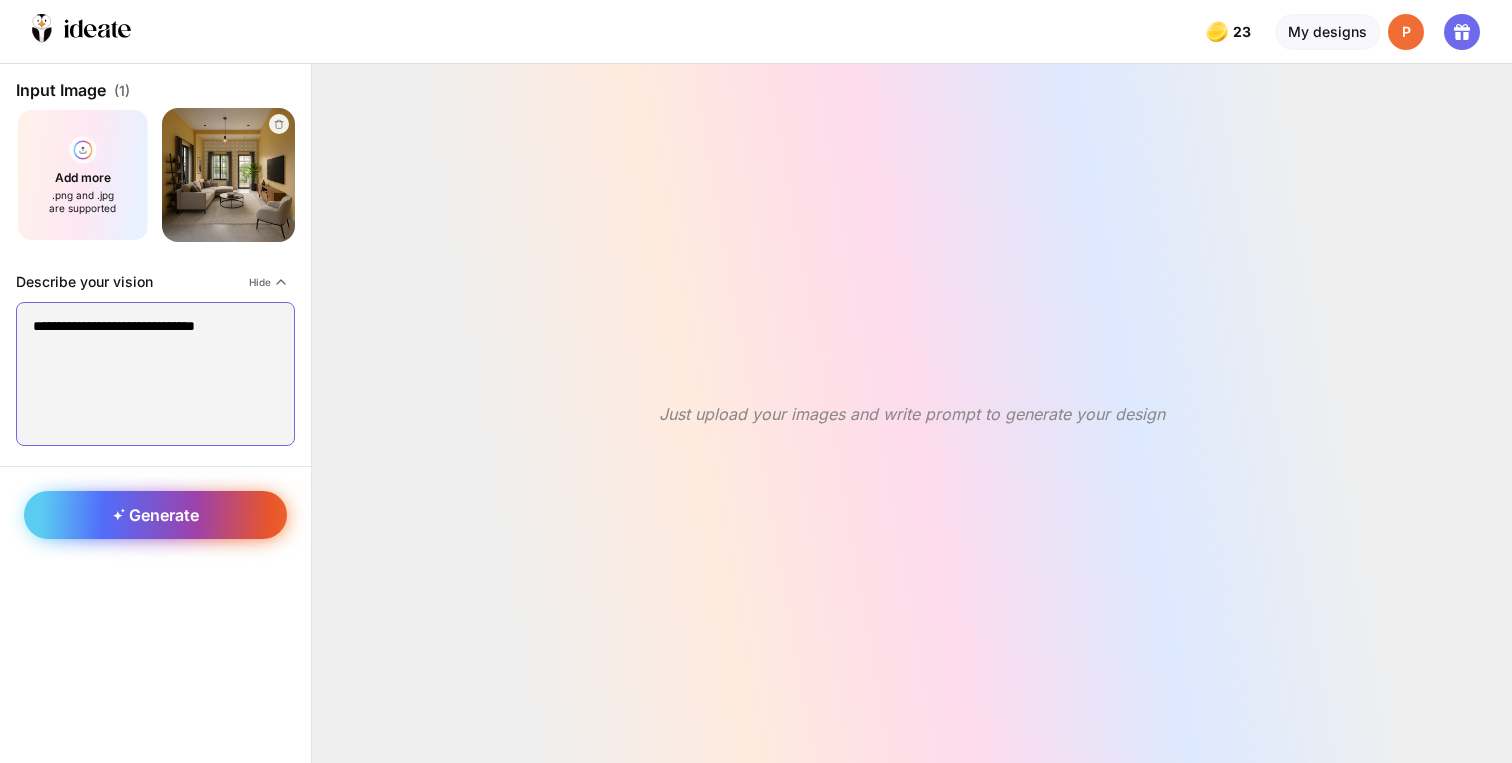 type on "**********" 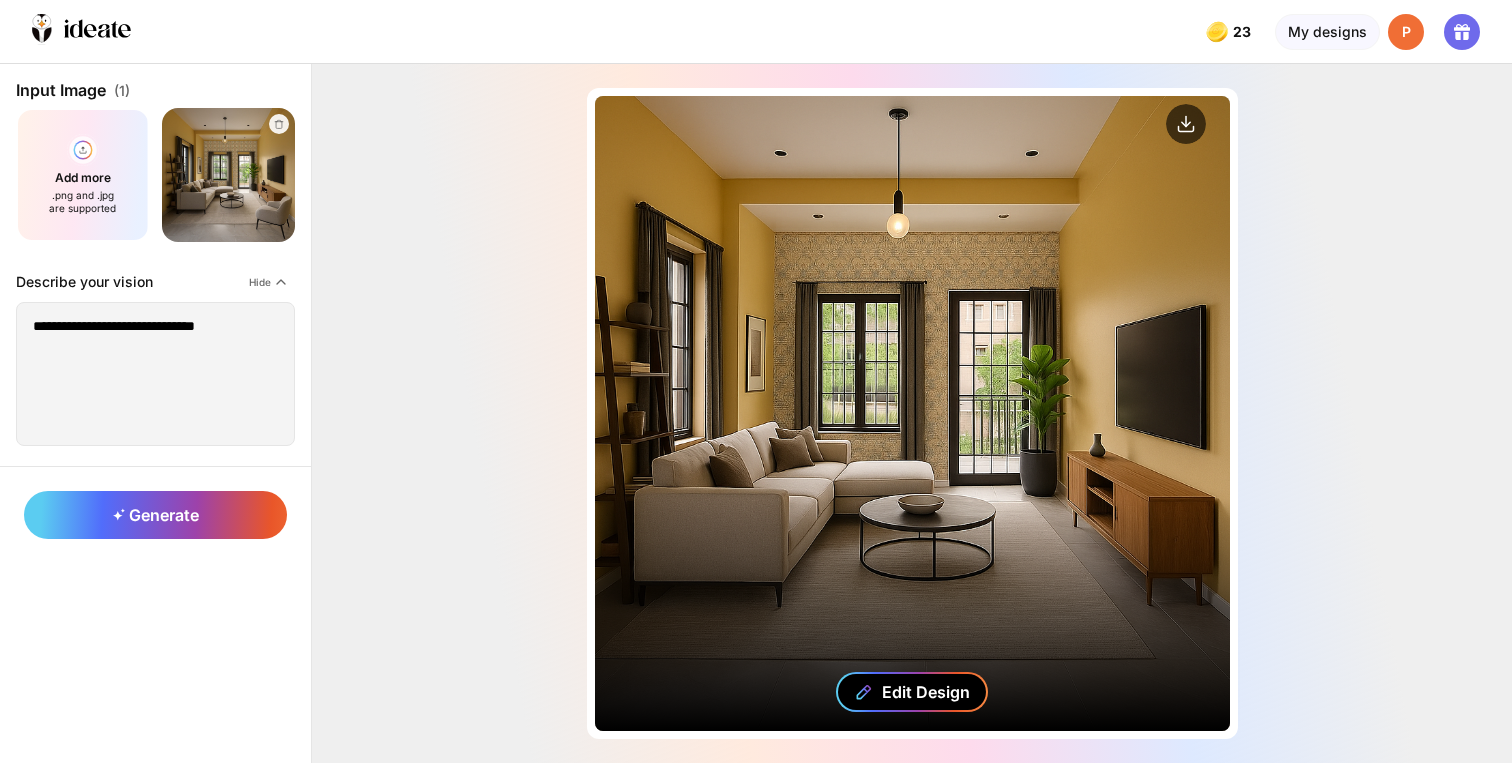 click on "Edit Design" at bounding box center [926, 692] 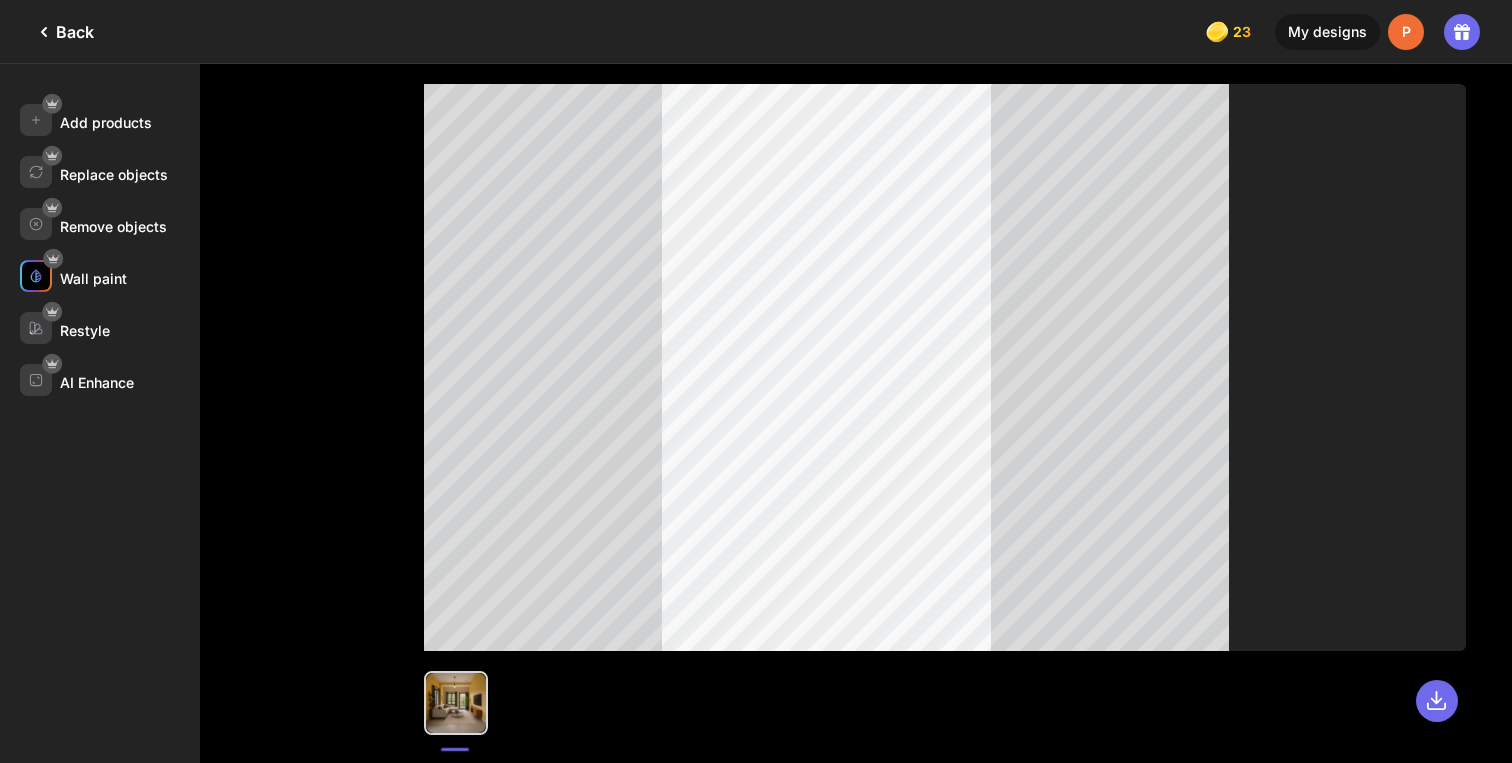 click at bounding box center (36, 276) 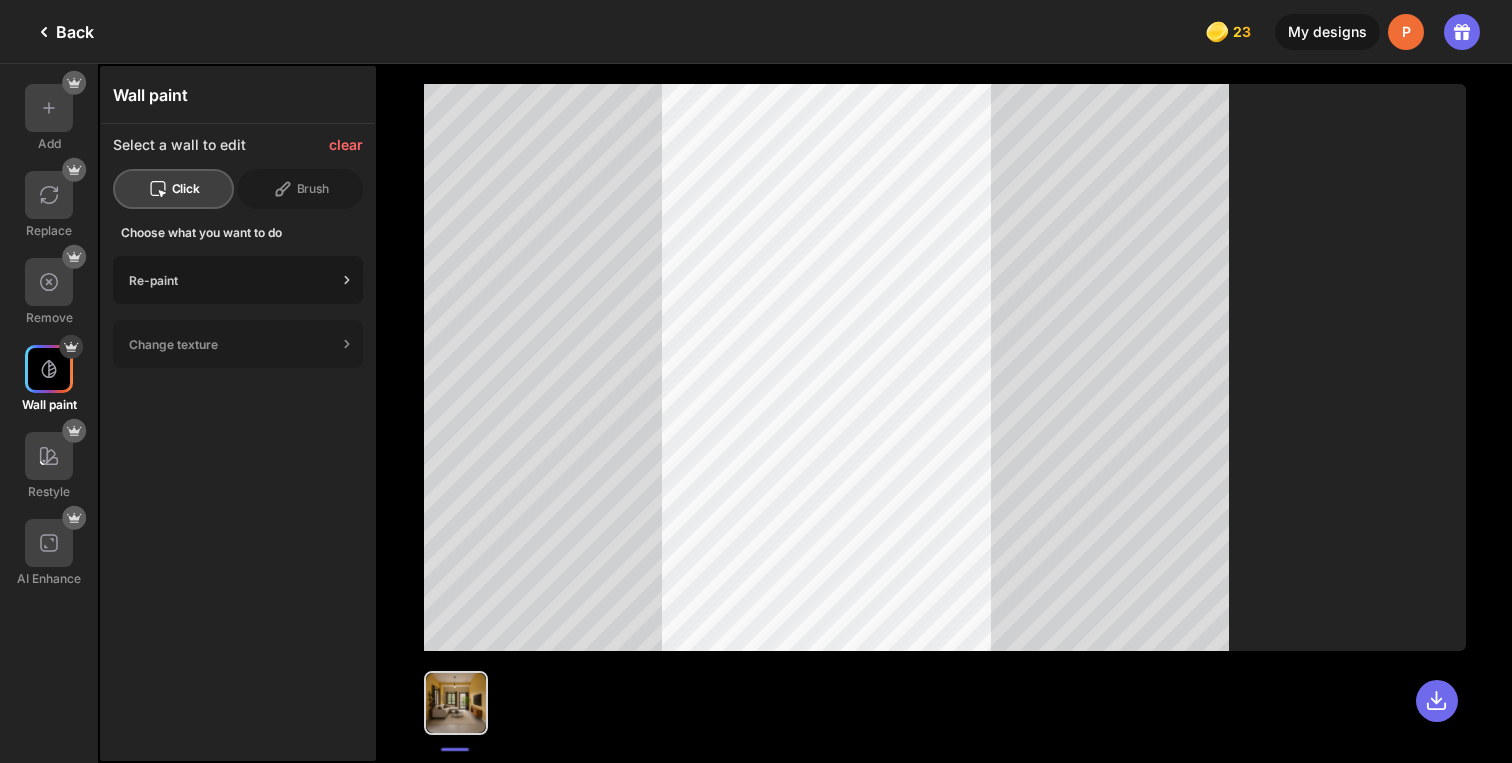 click on "Re-paint" at bounding box center (238, 280) 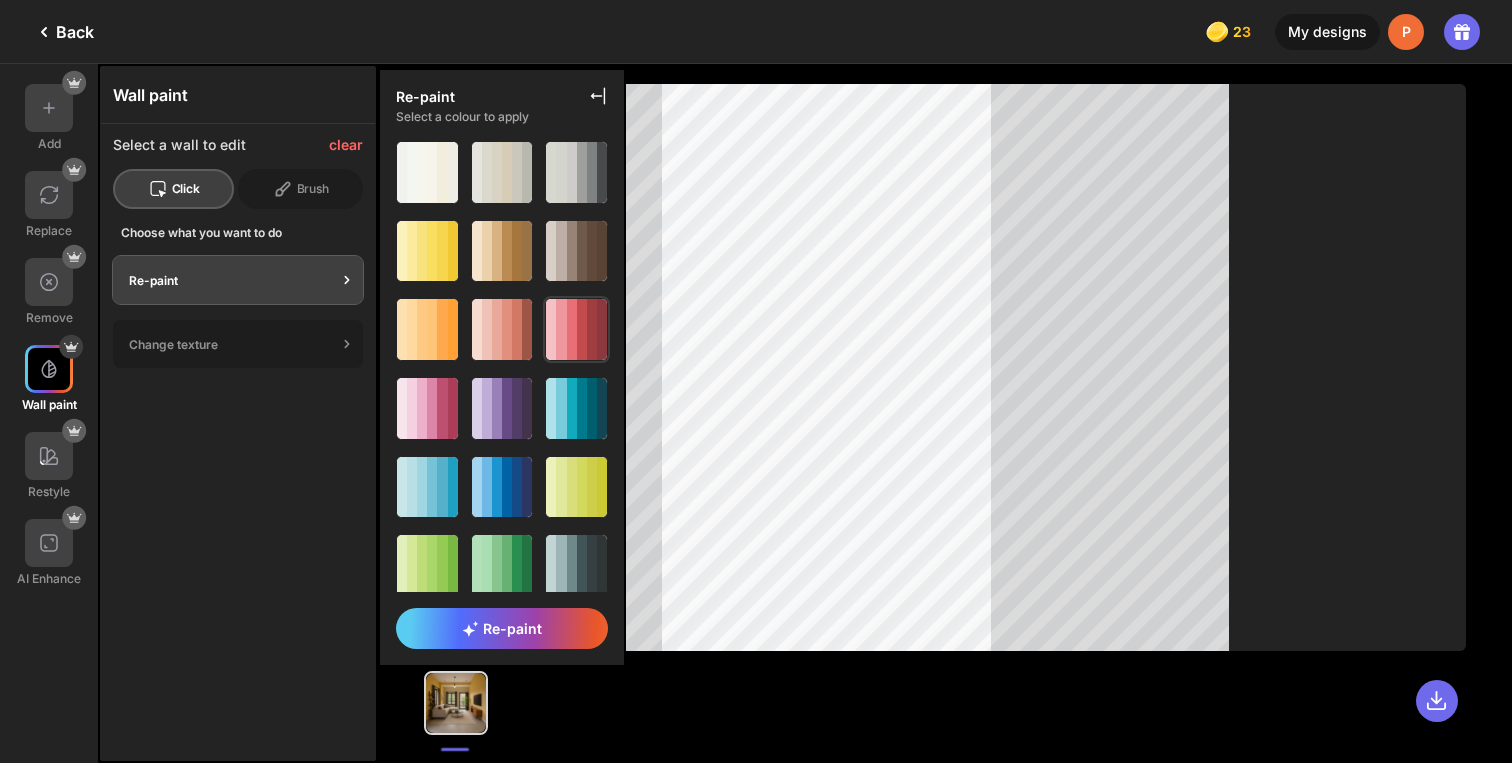 click 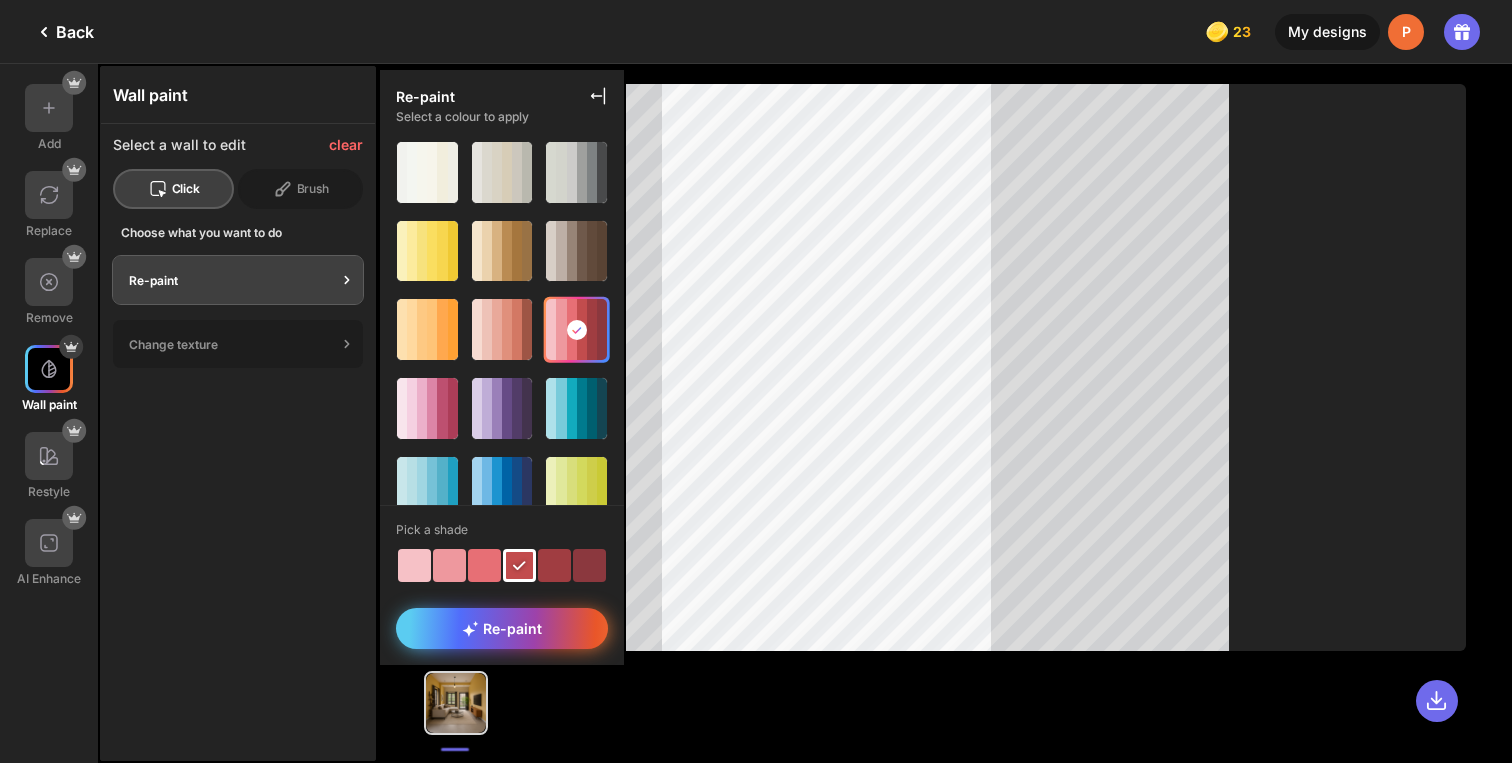 click on "Re-paint" at bounding box center [502, 628] 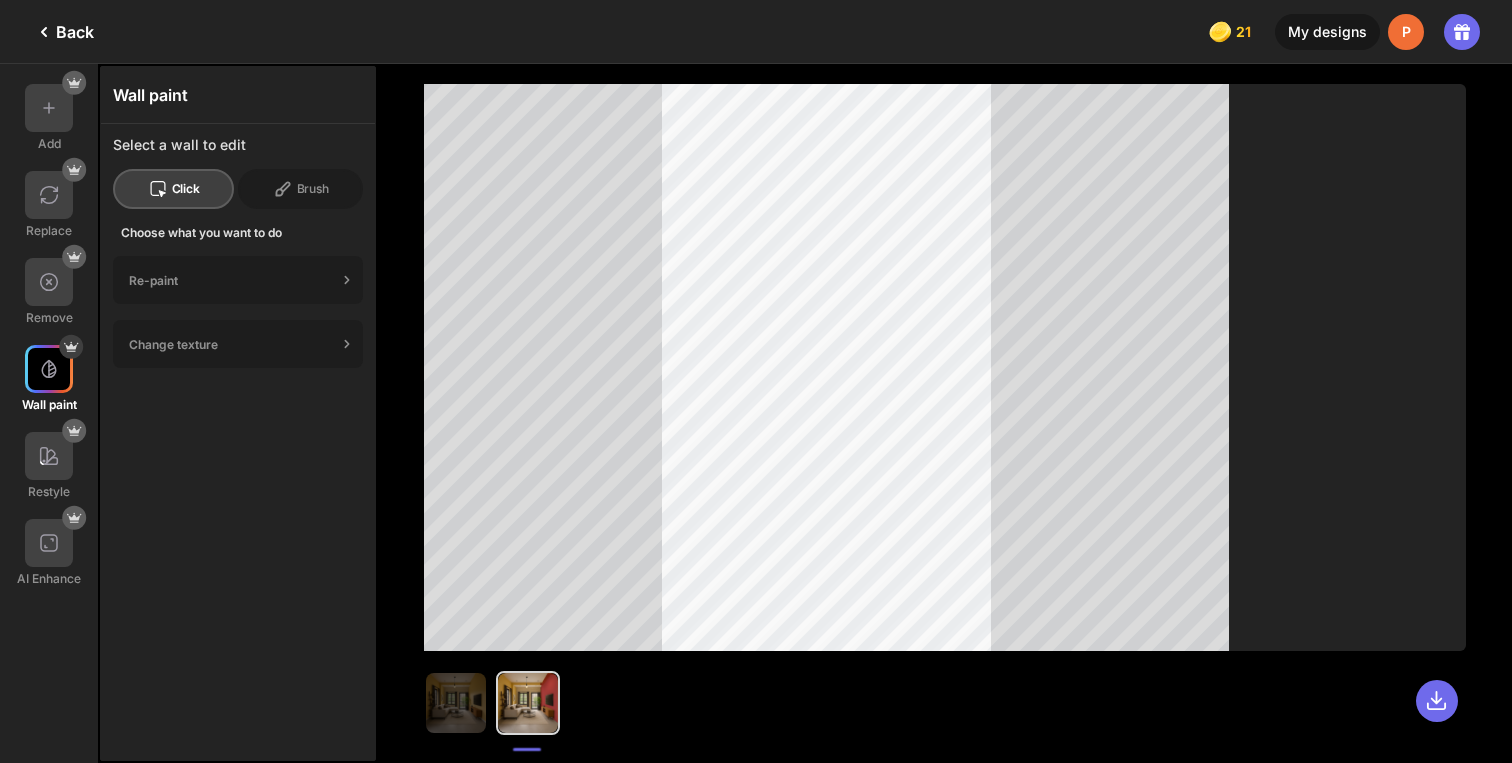 click on "Back" 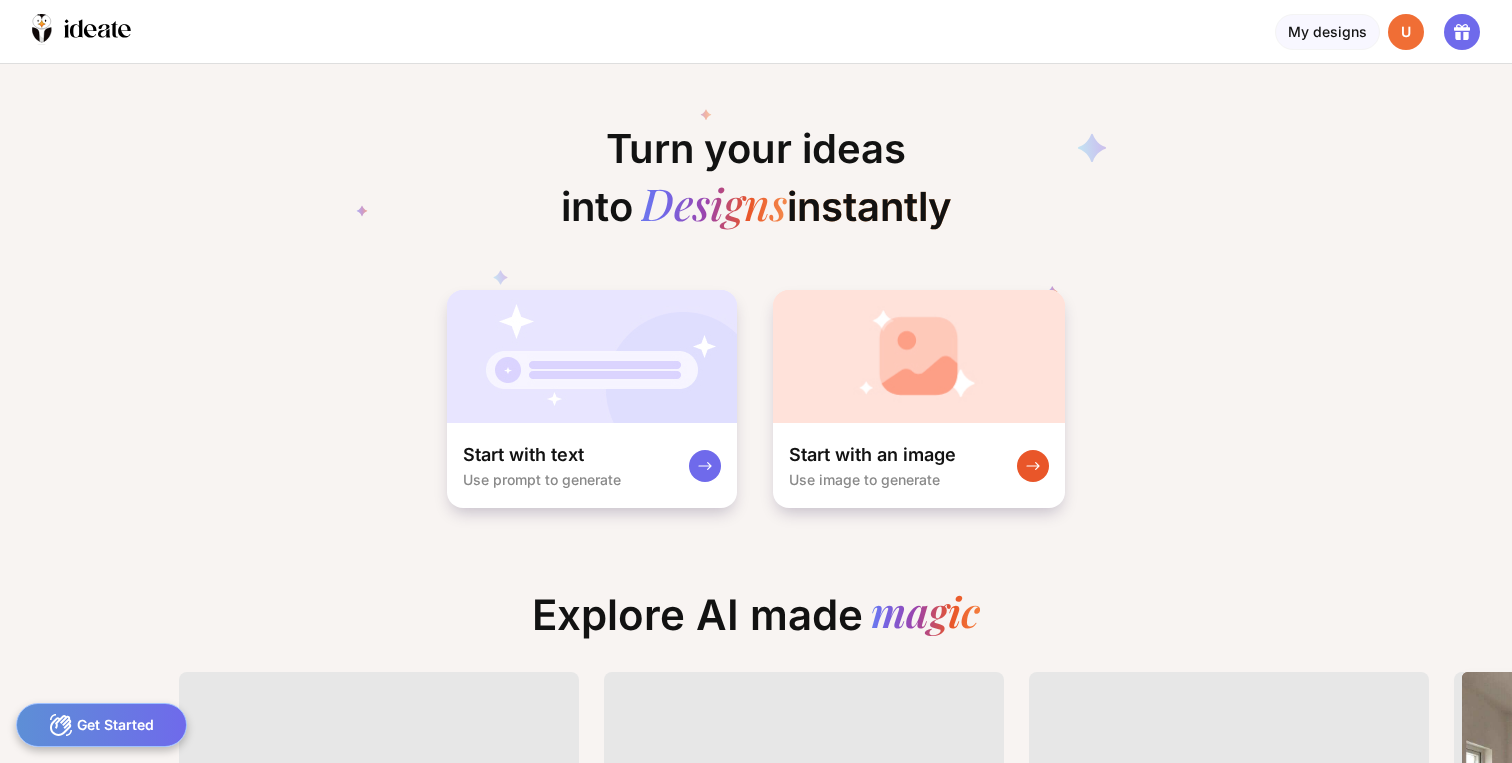 scroll, scrollTop: 0, scrollLeft: 0, axis: both 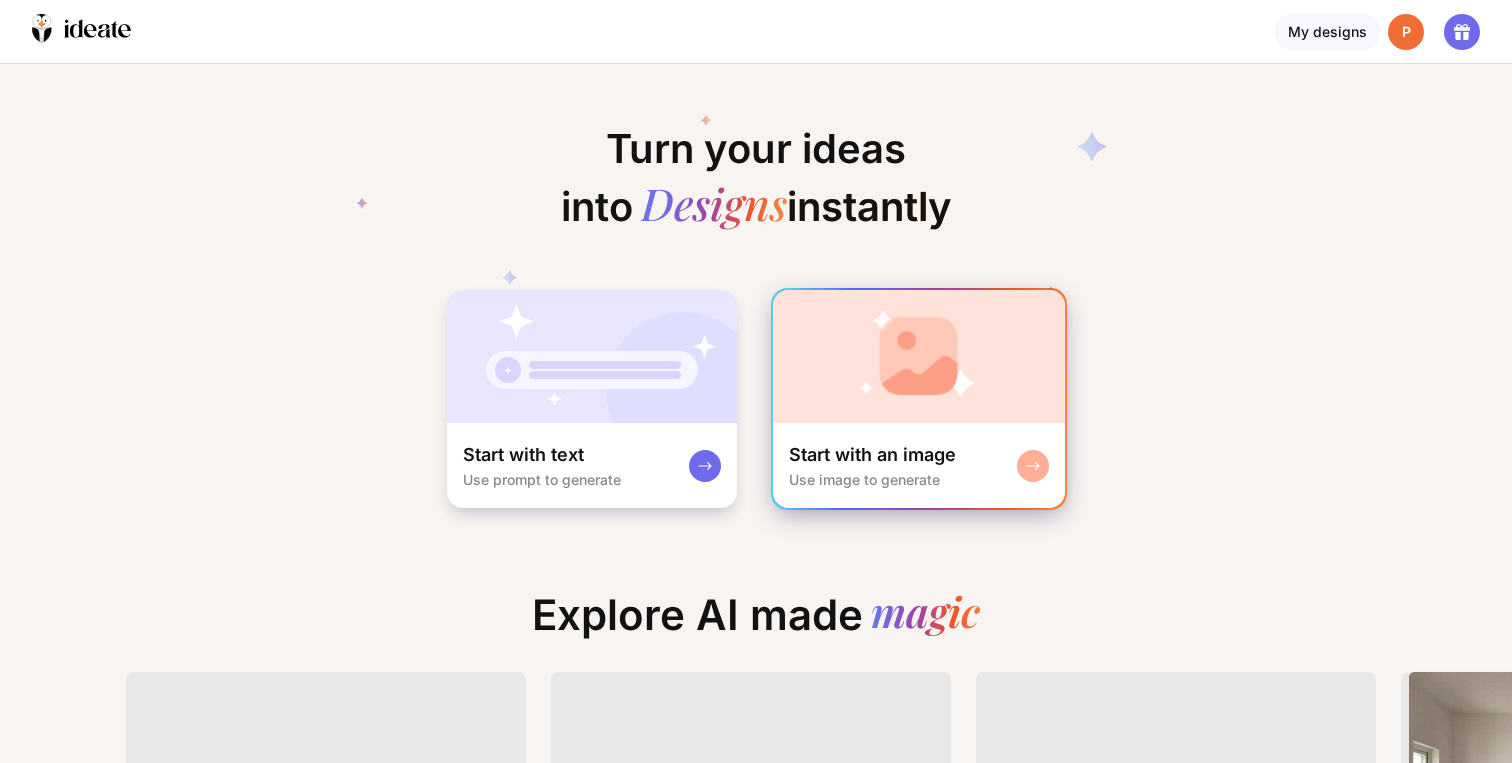 click at bounding box center [919, 356] 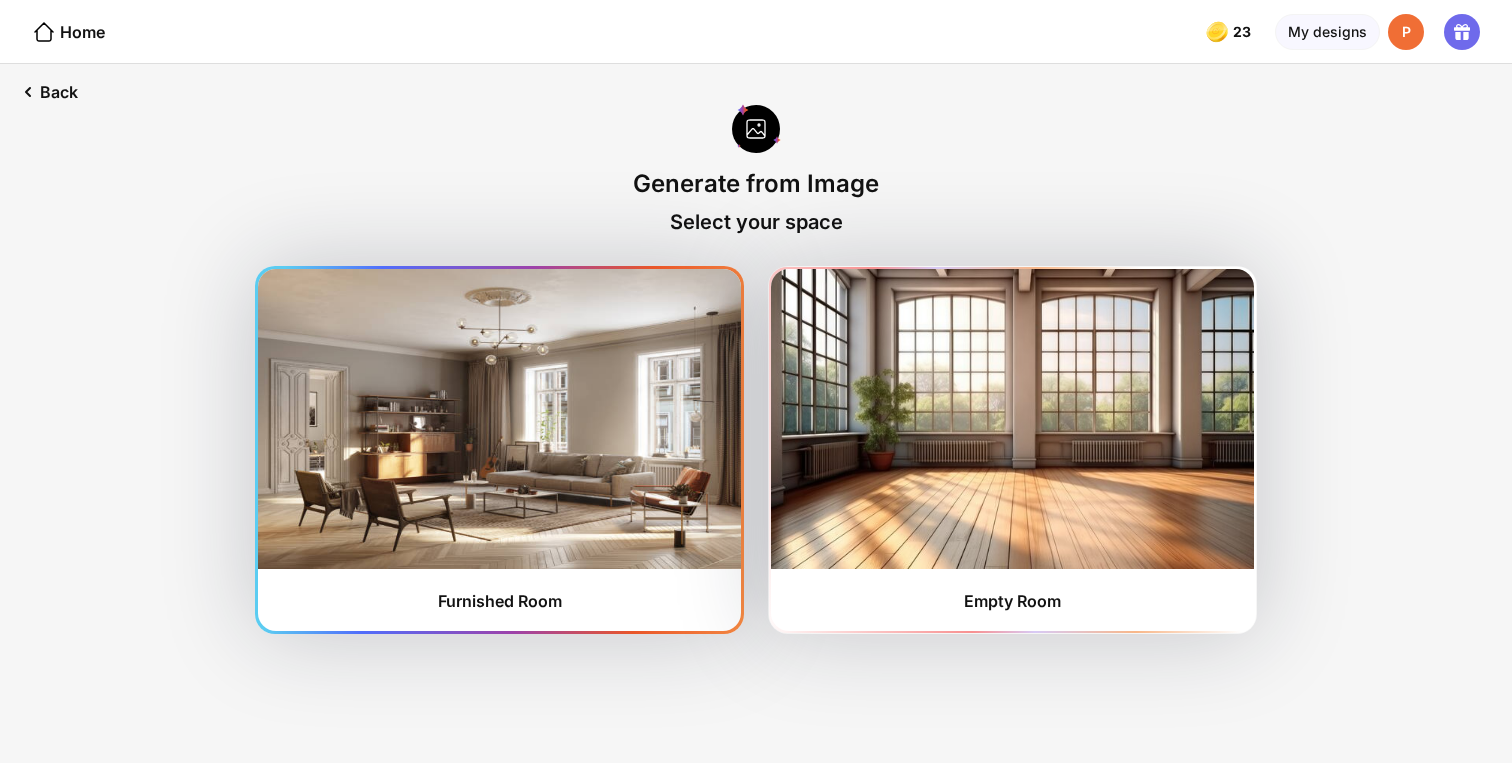 click at bounding box center (499, 419) 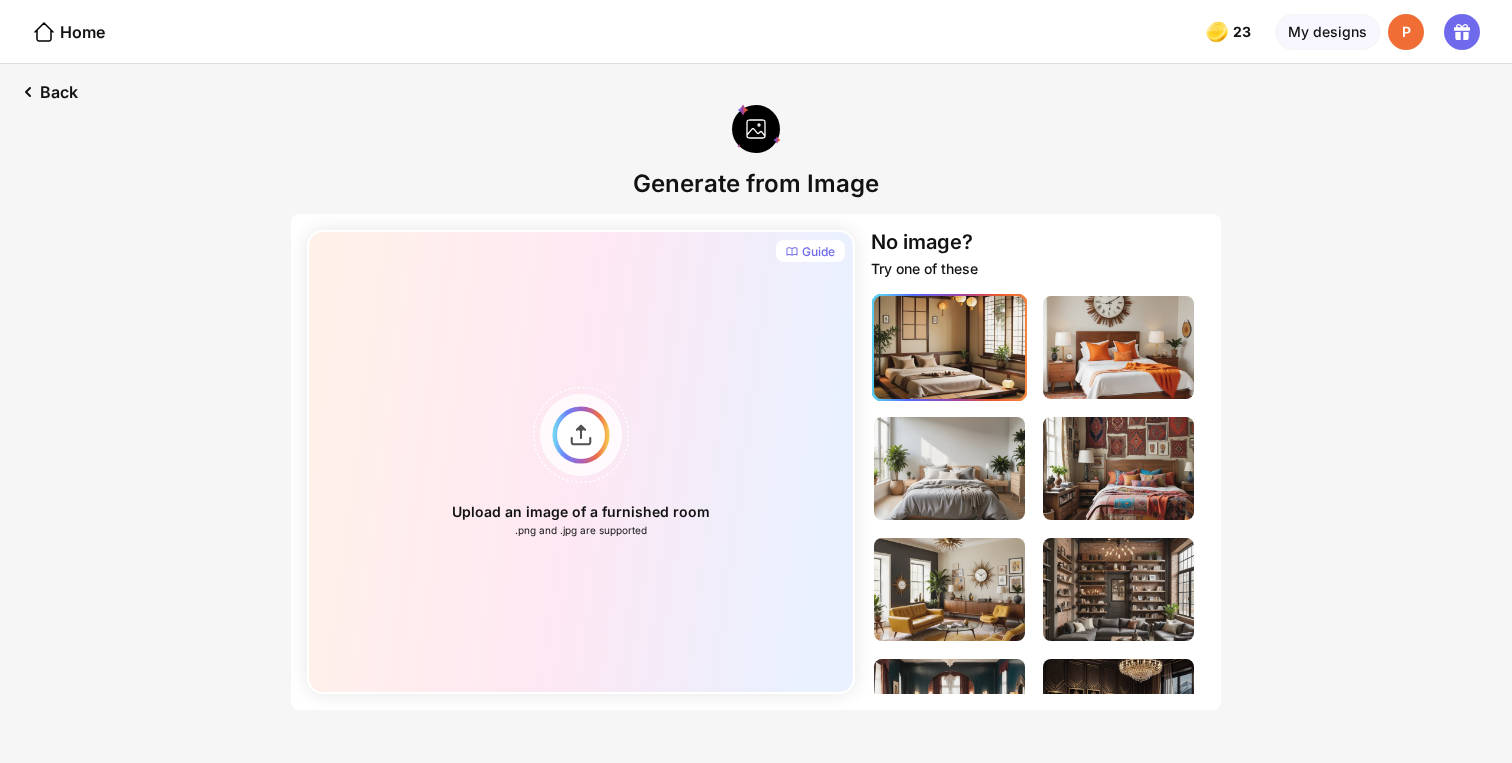 click at bounding box center (949, 347) 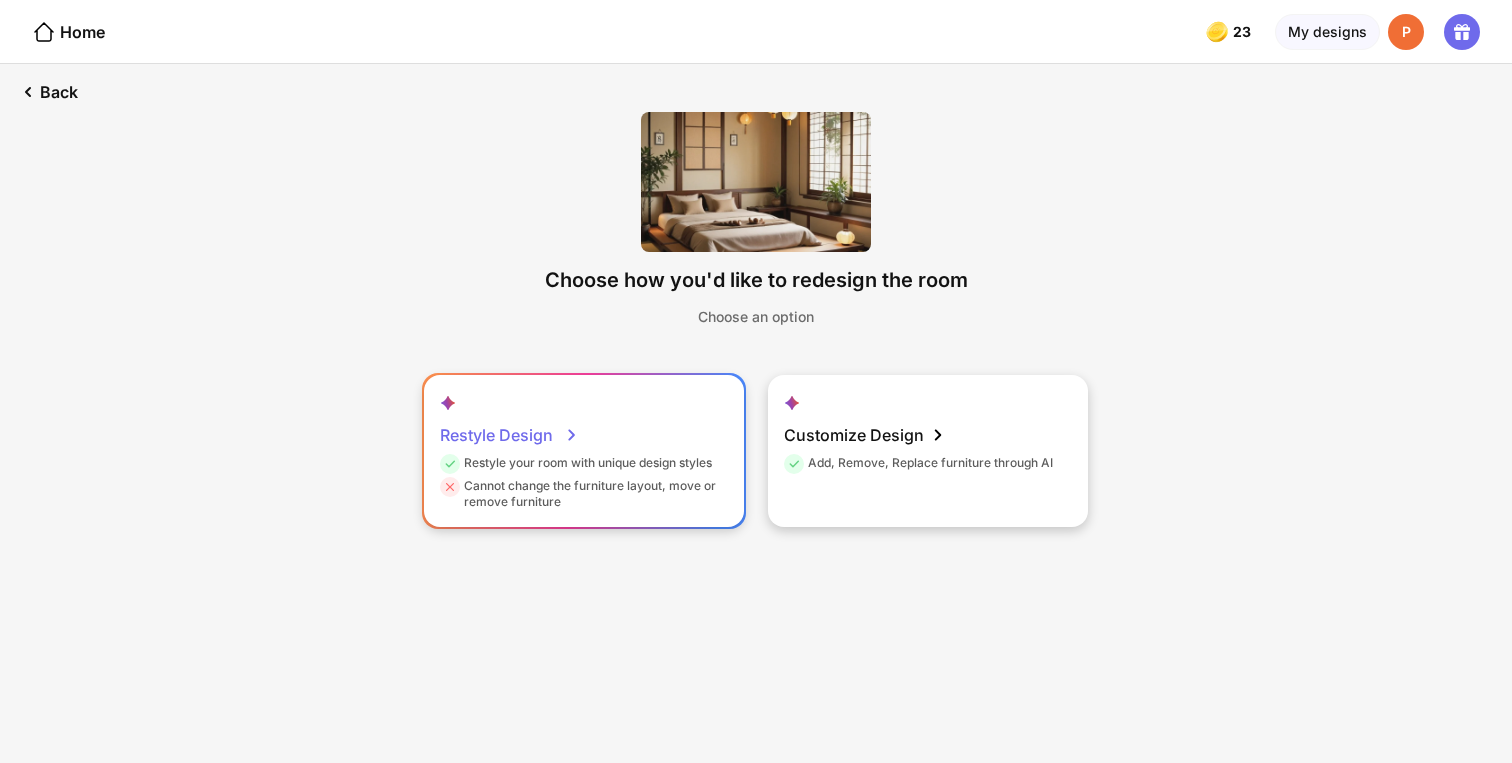 click on "Restyle Design   Restyle your room with unique design styles  Cannot change the furniture layout, move or remove furniture" at bounding box center [584, 451] 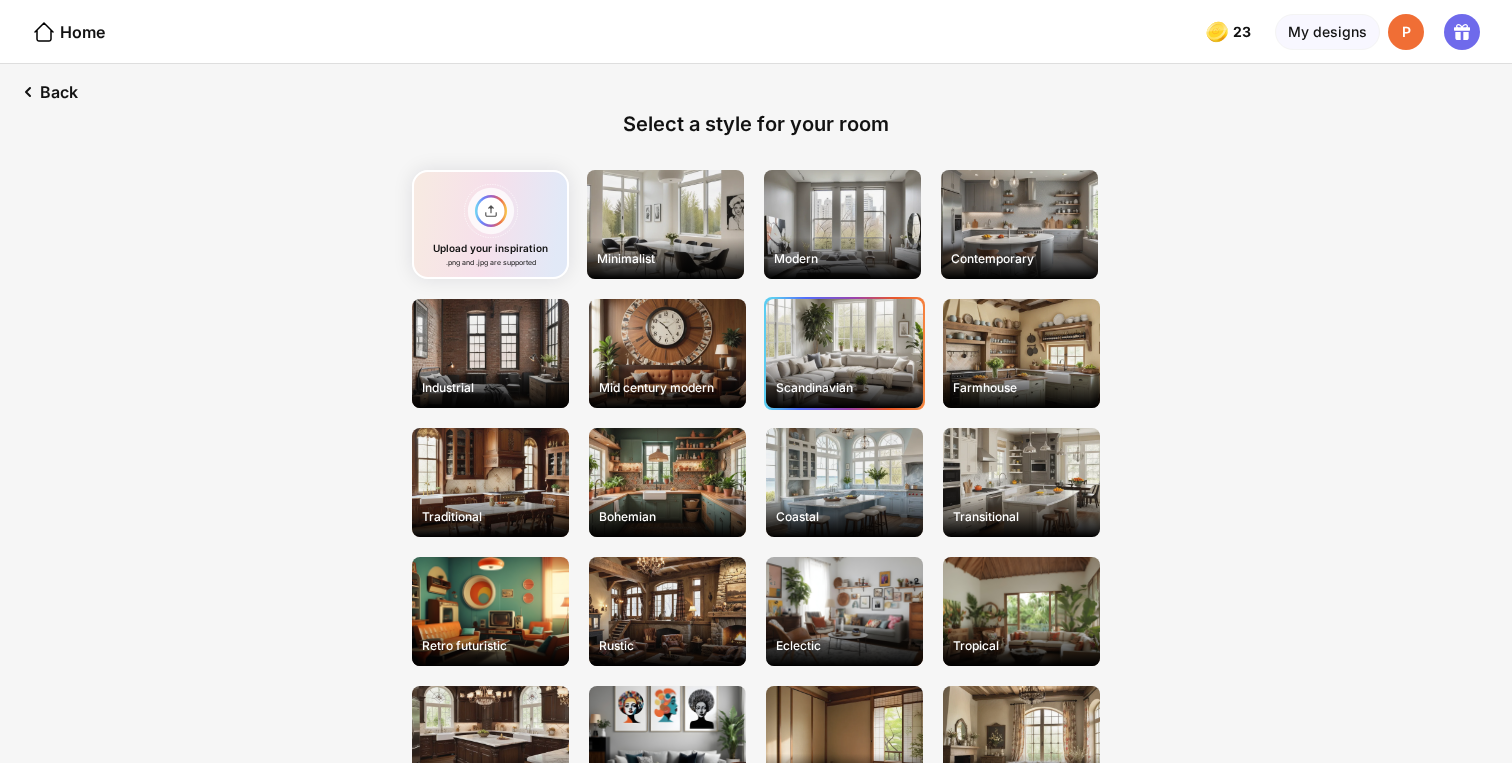 click on "Scandinavian" at bounding box center (844, 353) 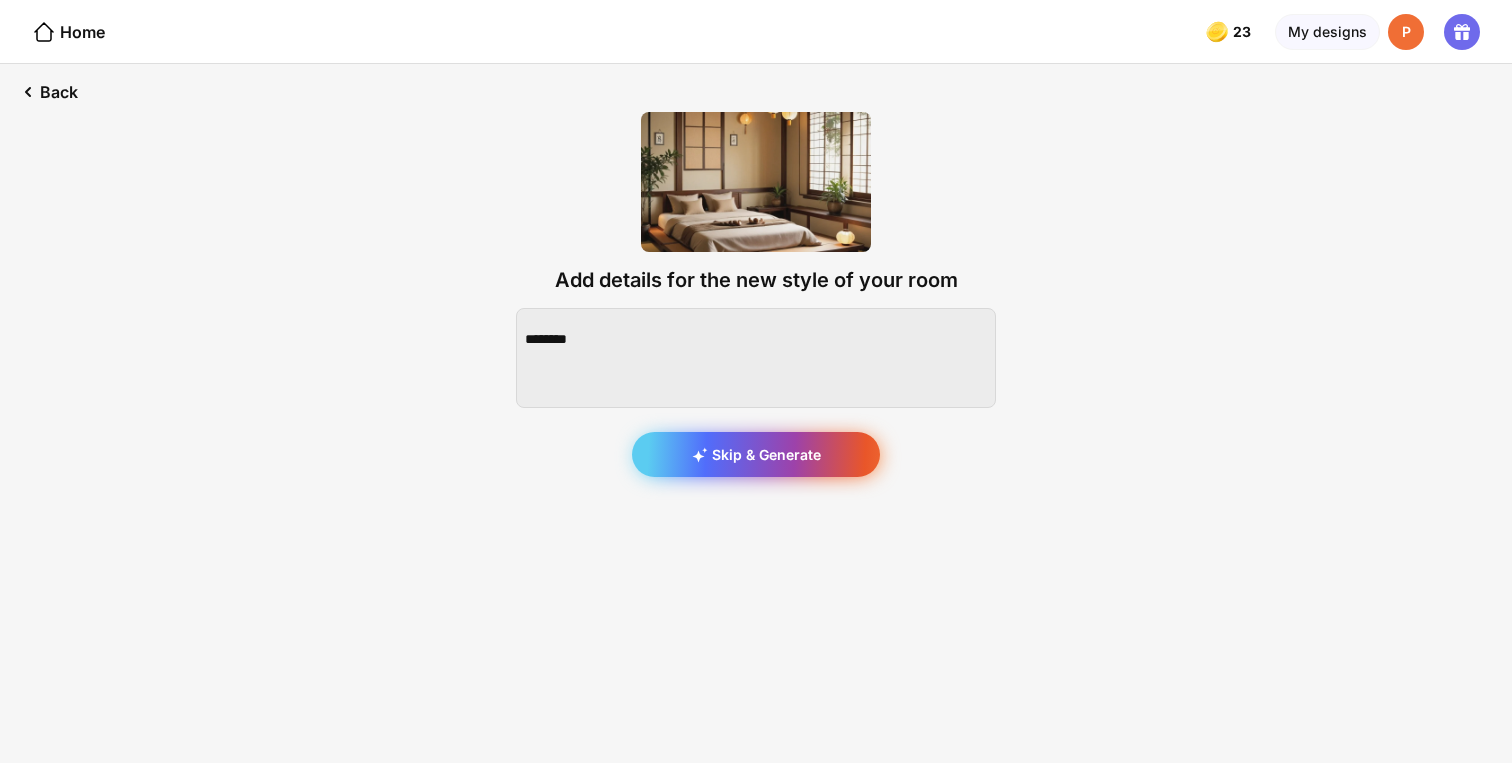 click on "Skip & Generate" at bounding box center [756, 454] 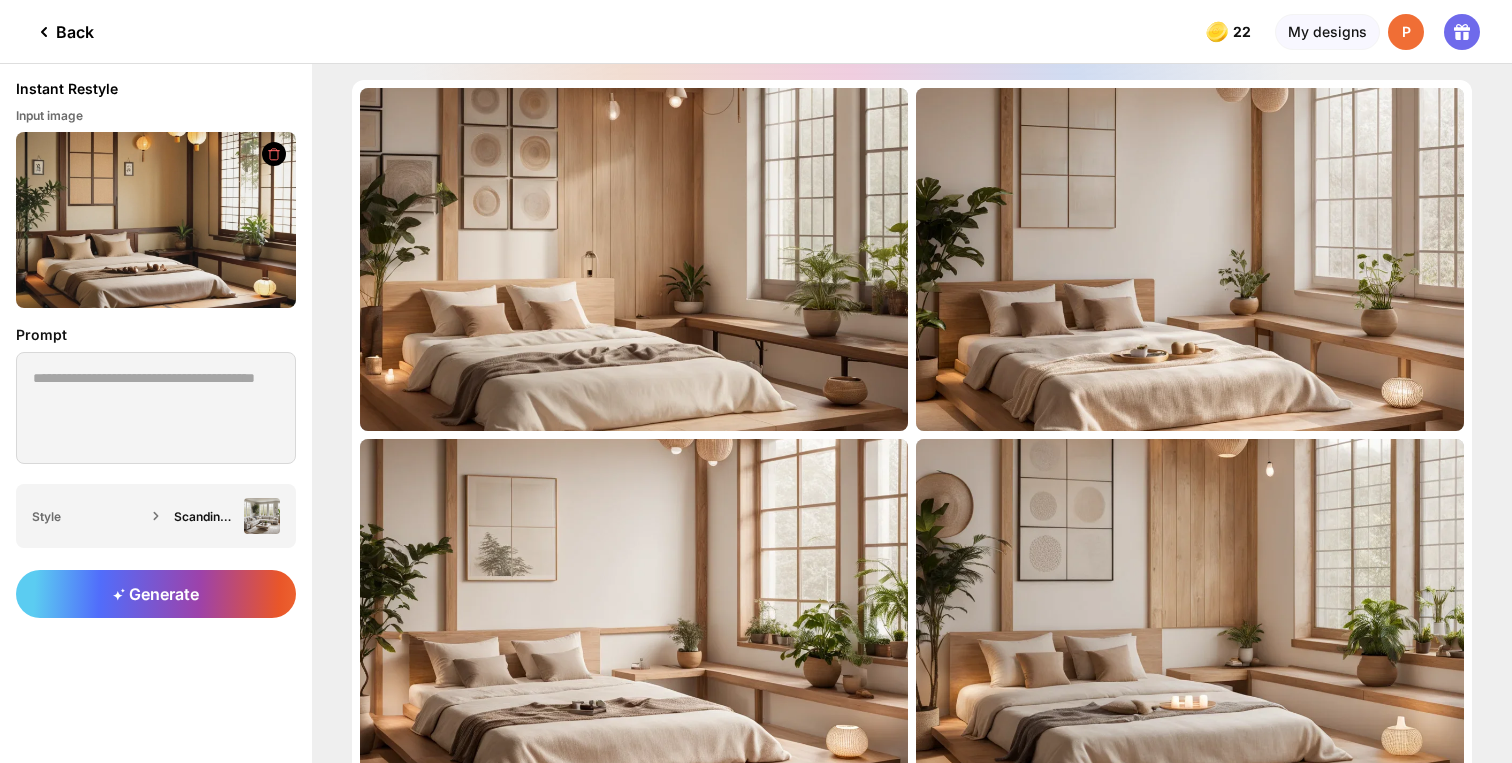 click 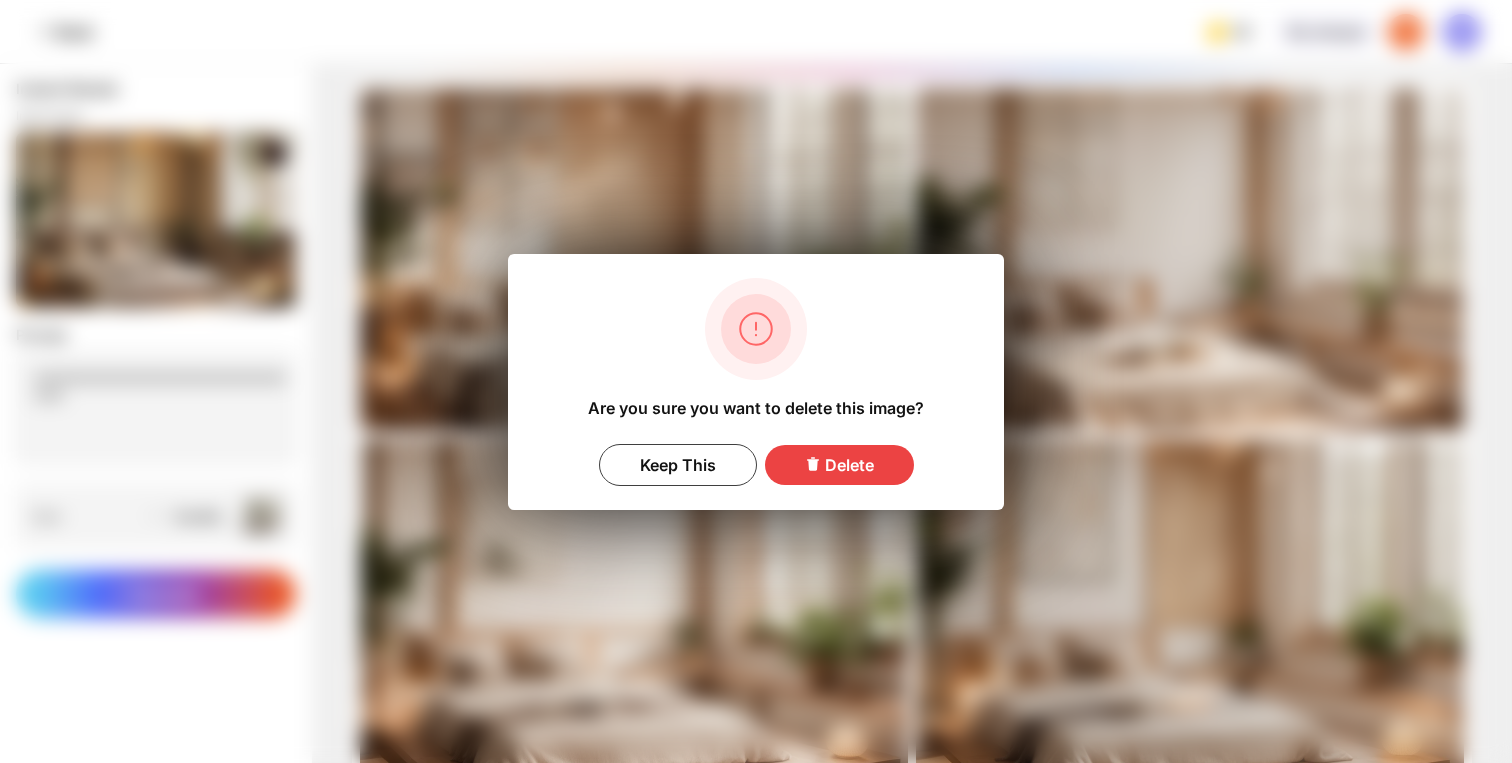 click on "Delete" at bounding box center [839, 465] 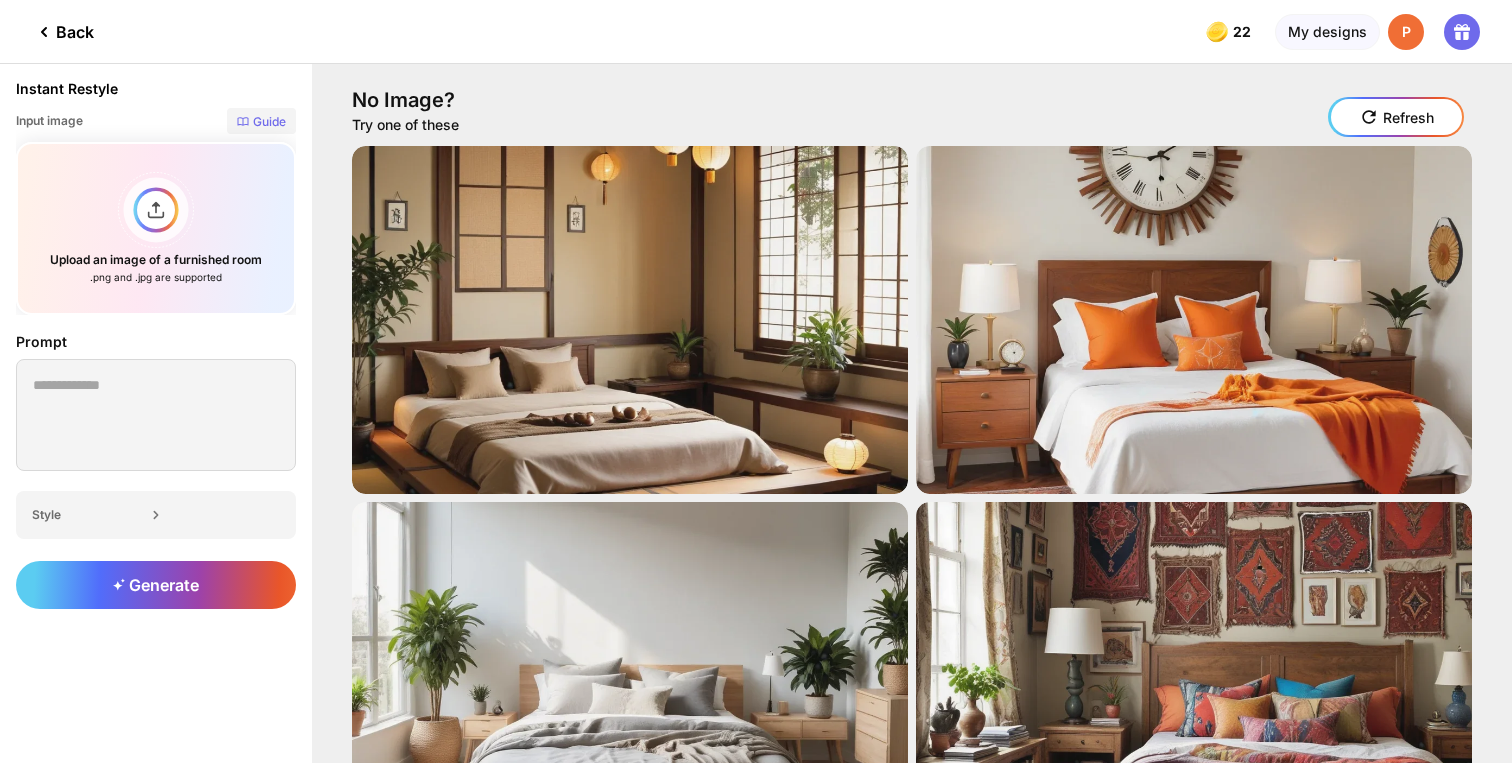 click on "Refresh" at bounding box center [1408, 117] 